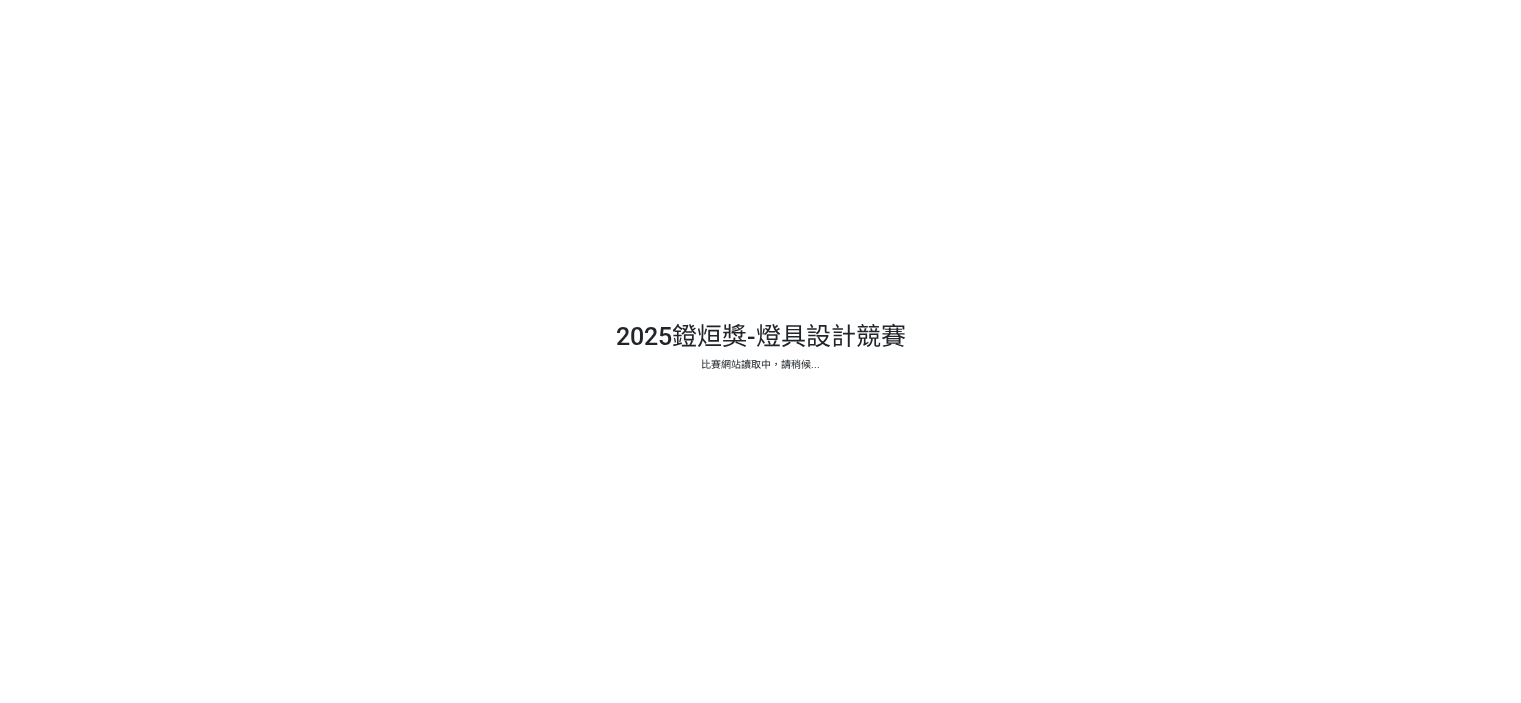 scroll, scrollTop: 0, scrollLeft: 0, axis: both 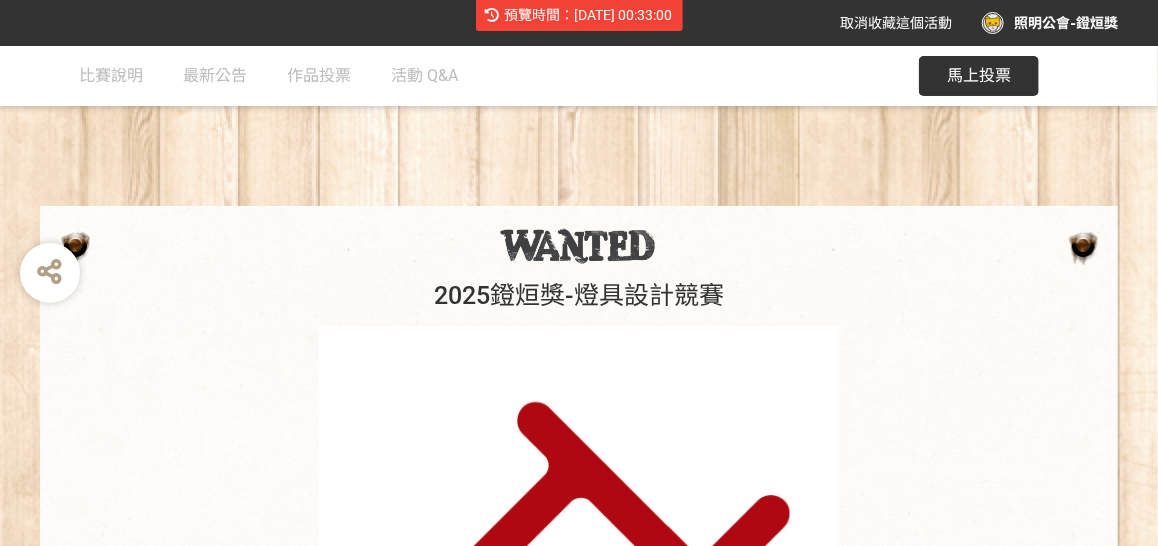 click on "2025鐙烜獎-燈具設計競賽 競賽時程 投稿時間 2025-05-01 00:00 ~ 2025-07-01 10:59 投票時間 2025-07-14 15:00 ~ 2025-08-04 17:00 參賽資格 身份限制  大專院校（含研究所） 國籍/地區限制  不限 比賽時區 Asia/Taipei 比賽說明 前言 為加速我國產業結構優化，協助台灣傳統照明產業轉型，行政院推行「傳統產業維新方案及推動計畫」，期許透過注入設計美學、文化意象等維新元素，以提升台灣照明產業之價值。「鐙烜獎」燈具設計競賽自2015年首辦迄今已邁入第十一屆，獲獎作品充分落實創意美學元素，本獎項儼然已成為台灣照明燈具設計首屈一指之競賽指標，亦有諸多學子投入照明產業大展才華，並將新一代創新設計思維導入傳統燈具燈飾產業，激發出無限潛力與未來希望。 活動簡介 活動主題 創新照明燈具設計 參賽資格 限定大專院校以上在校學生及應屆畢業生免費報名參加       25" at bounding box center (579, 3143) 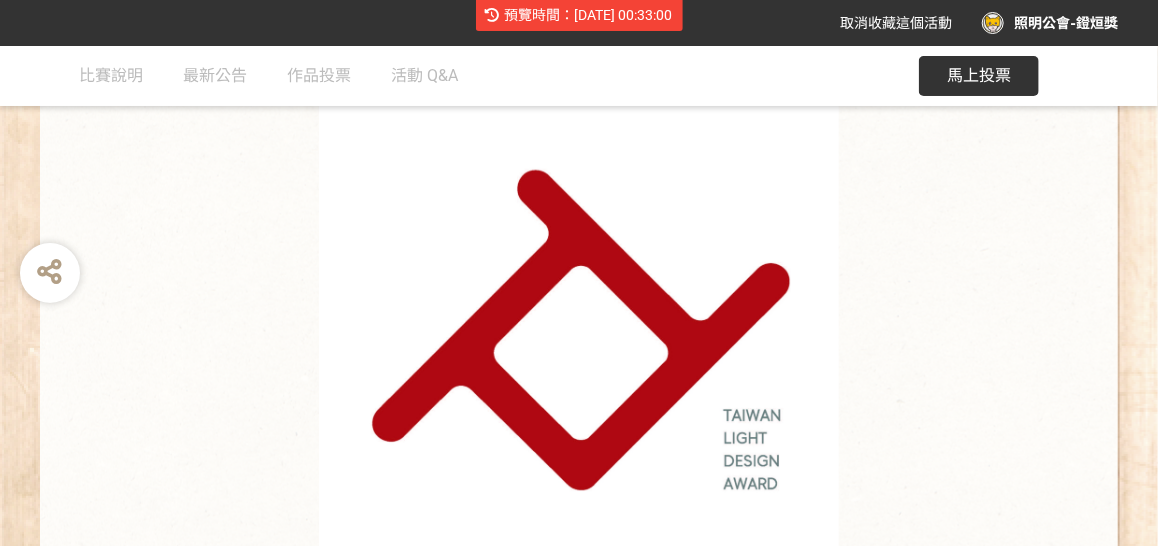 scroll, scrollTop: 0, scrollLeft: 0, axis: both 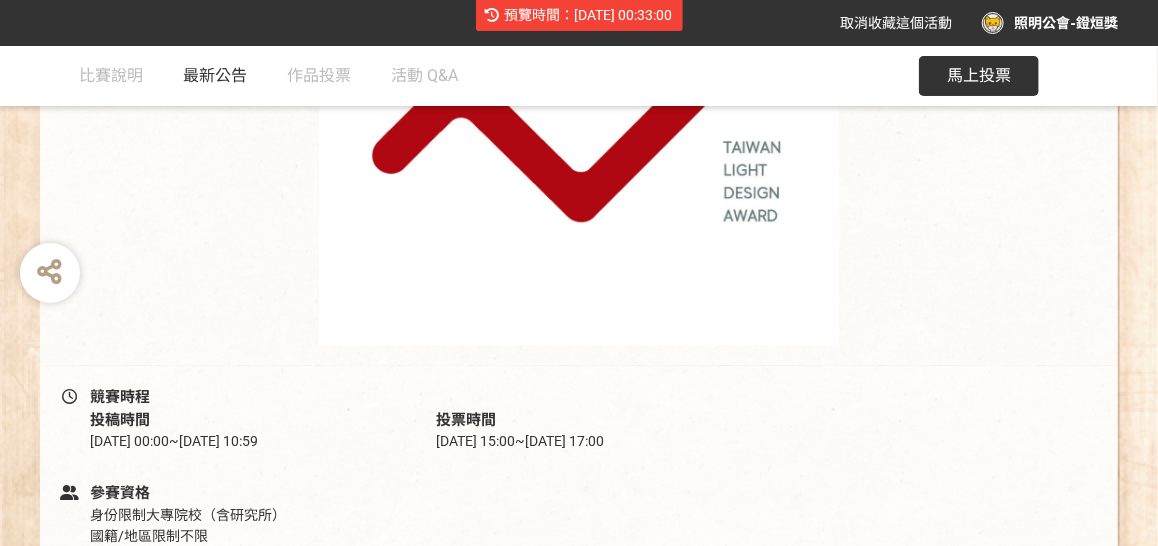 click on "最新公告" at bounding box center [215, 75] 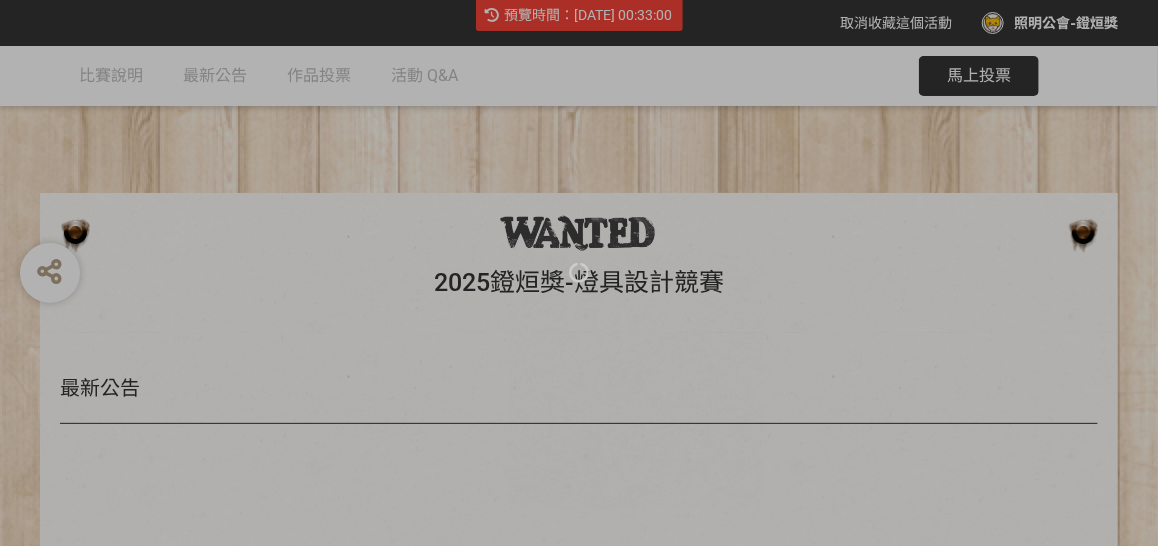 scroll, scrollTop: 0, scrollLeft: 0, axis: both 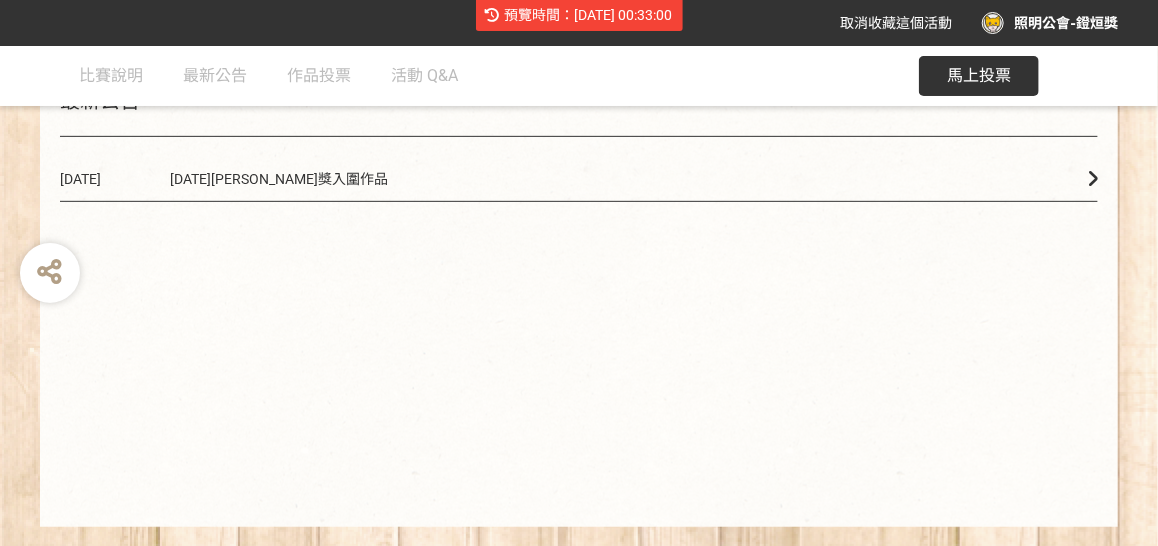 click on "[DATE]鐙烜獎入圍作品" at bounding box center (279, 179) 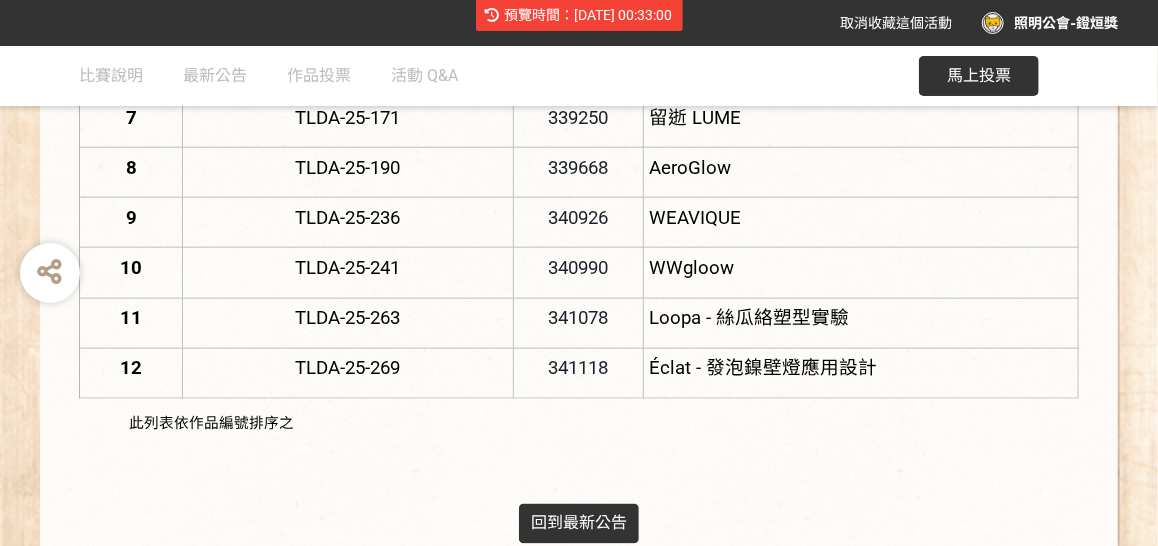 scroll, scrollTop: 800, scrollLeft: 0, axis: vertical 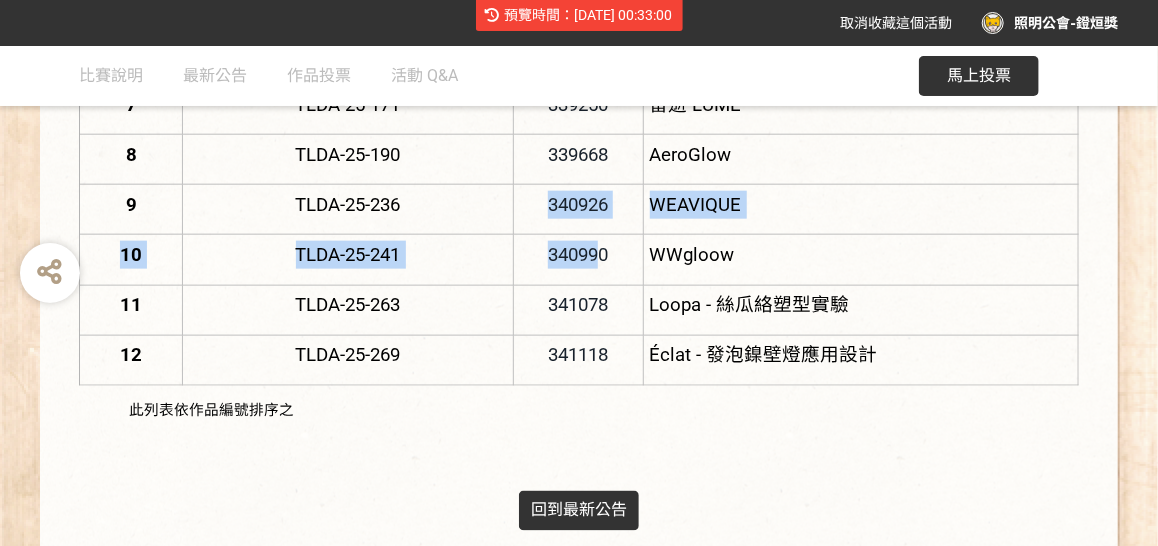 drag, startPoint x: 436, startPoint y: 188, endPoint x: 599, endPoint y: 236, distance: 169.92056 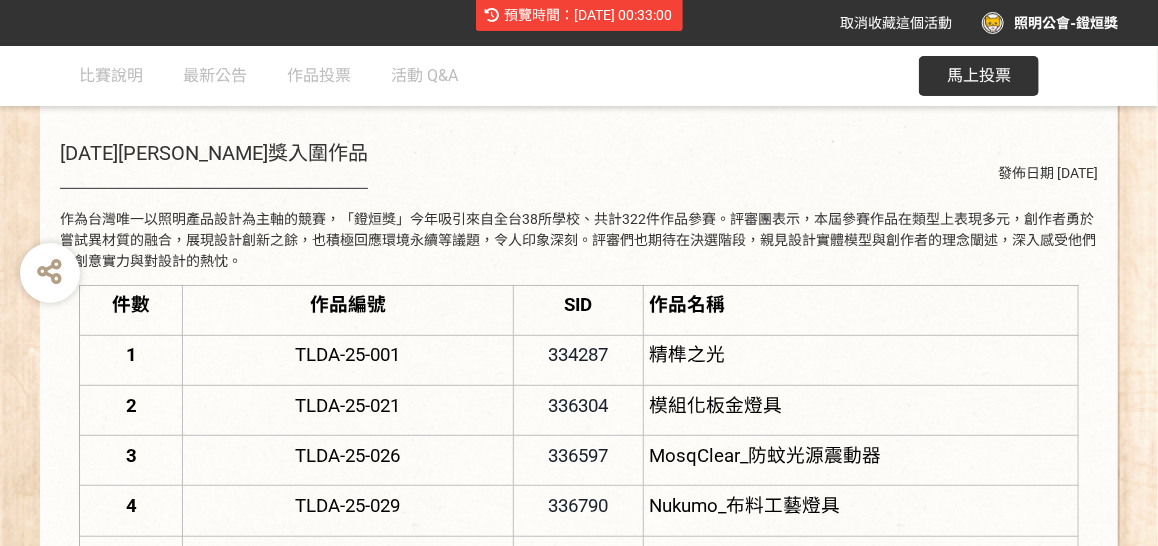 scroll, scrollTop: 0, scrollLeft: 0, axis: both 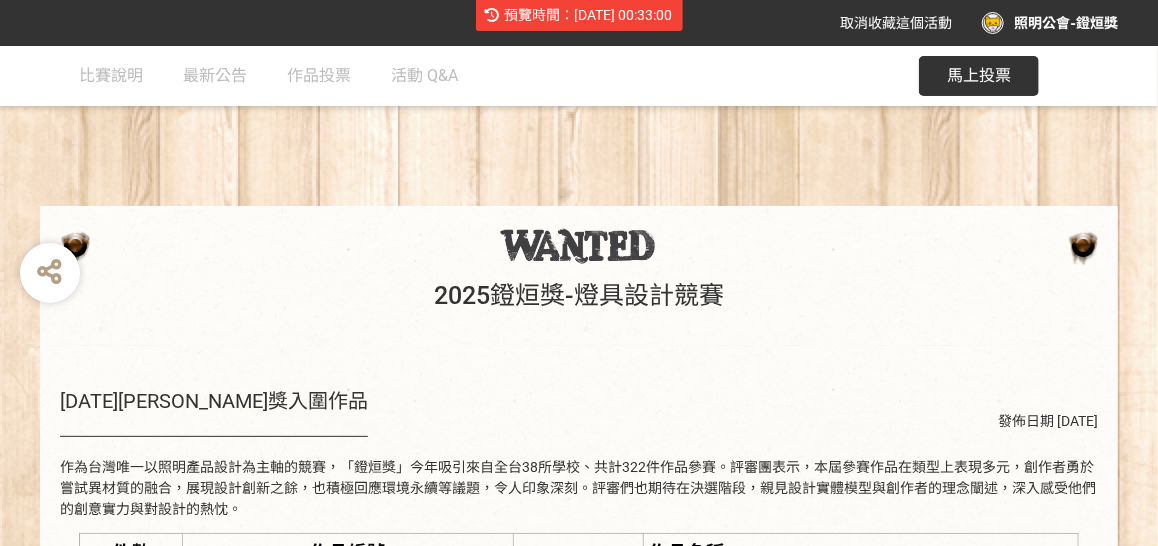 click on "[DATE]鐙烜獎入圍作品 發佈日期 [DATE]                         作為台灣唯一以照明產品設計為主軸的競賽，「鐙烜獎」今年吸引來自全台38所學校、共計322件作品參賽。評審團表示，本屆參賽作品在類型上表現多元，創作者勇於嘗試異材質的融合，展現設計創新之餘，也積極回應環境永續等議題，令人印象深刻。評審們也期待在決選階段，親見設計實體模型與創作者的理念闡述，深入感受他們的創意實力與對設計的熱忱。 件數 作品編號 SID 作品名稱 1 TLDA-25-001 334287 精榫之光 2 TLDA-25-021 336304 模組化板金燈具 3 TLDA-25-026 336597 MosqClear_防蚊光源震動器 4 TLDA-25-029 336790 Nukumo_布料工藝燈具 5 TLDA-25-047 337086 《蚊I》-展開 6 TLDA-25-078 337835 Bloomé 7 TLDA-25-171 339250 留逝 LUME 8 TLDA-25-190 339668 AeroGlow 9 TLDA-25-236 340926 WEAVIQUE 10 TLDA-25-241 340990 WWgloow 11 TLDA-25-263 341078 12 TLDA-25-269 341118 回到" at bounding box center [579, 848] 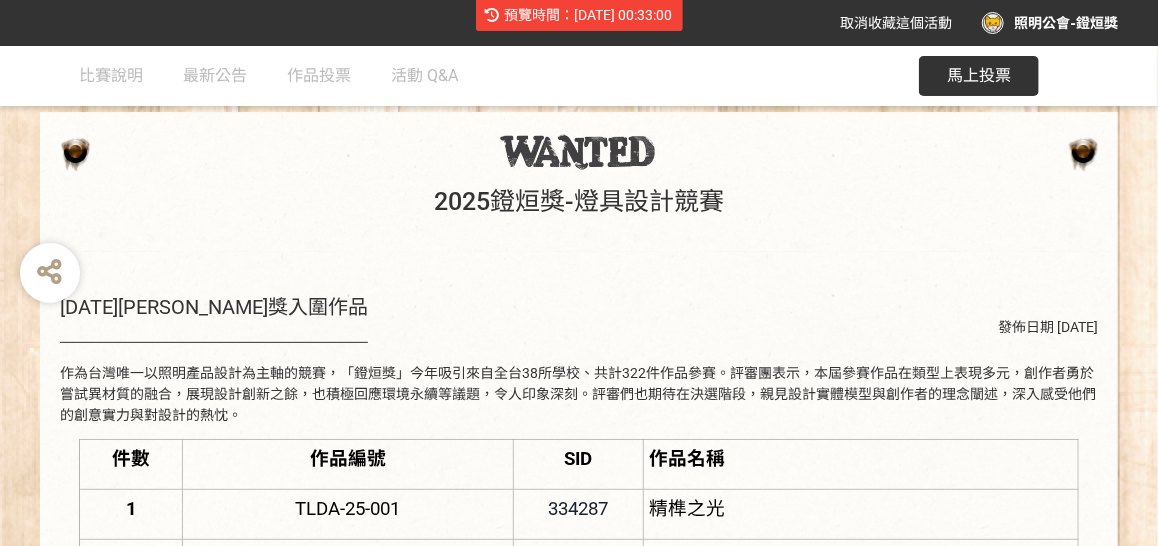 scroll, scrollTop: 200, scrollLeft: 0, axis: vertical 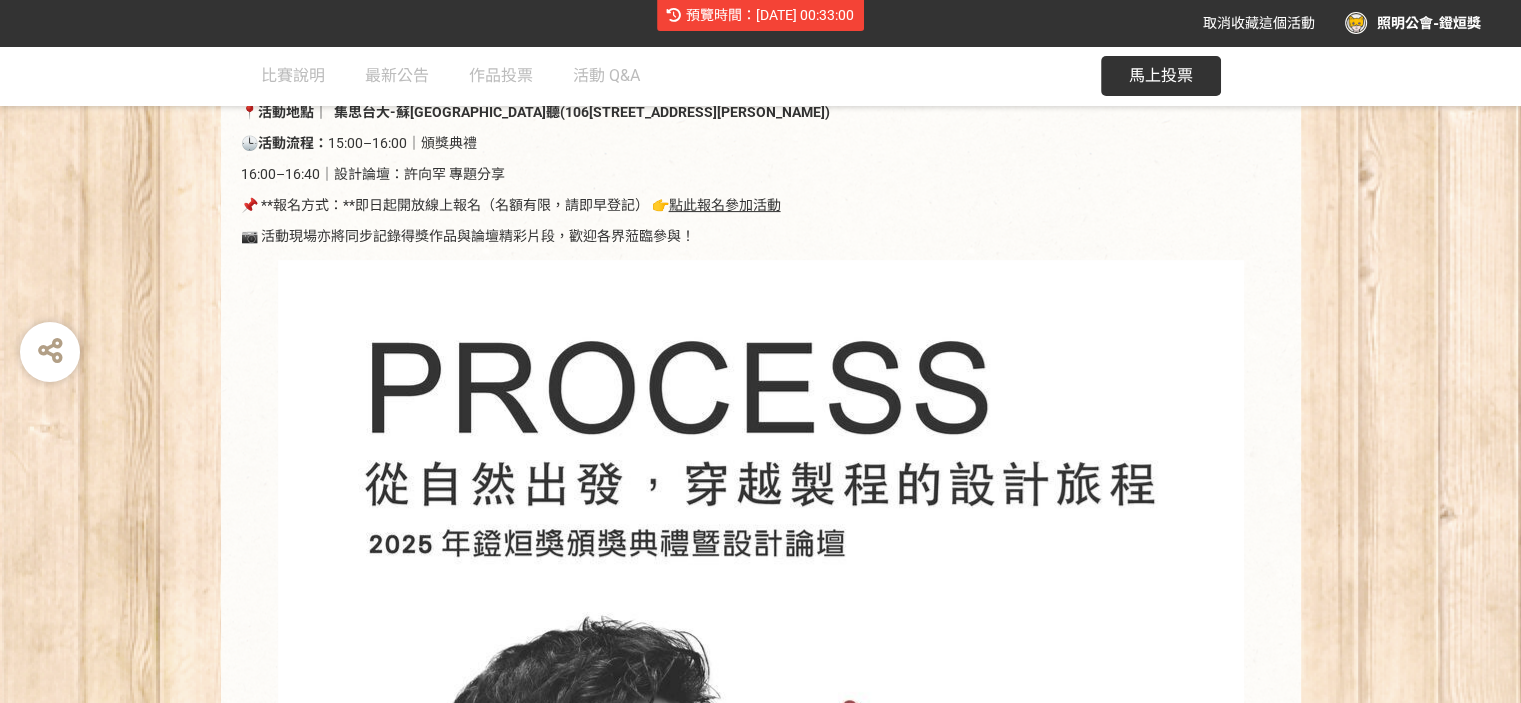 click on "點此報名參加活動" at bounding box center (725, 205) 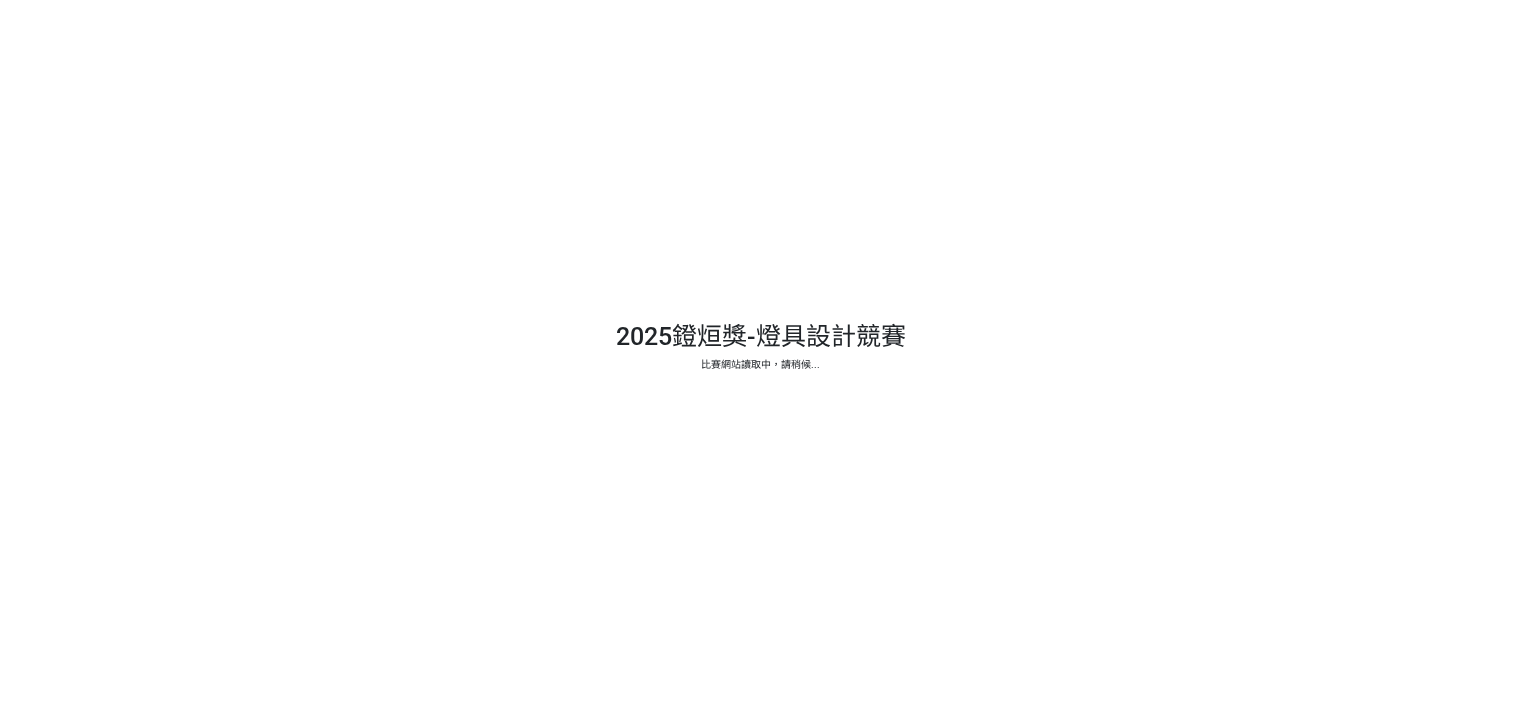scroll, scrollTop: 0, scrollLeft: 0, axis: both 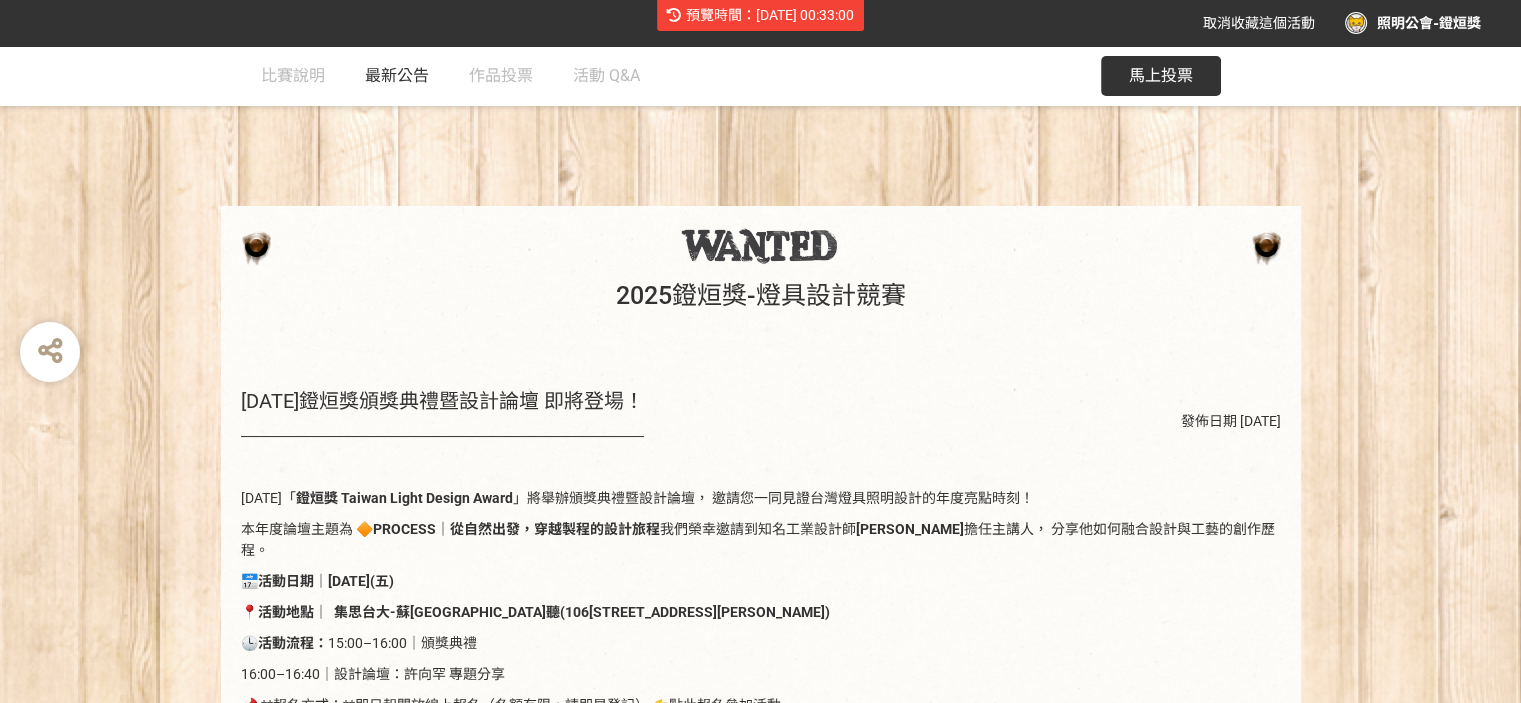 click on "最新公告" at bounding box center (397, 75) 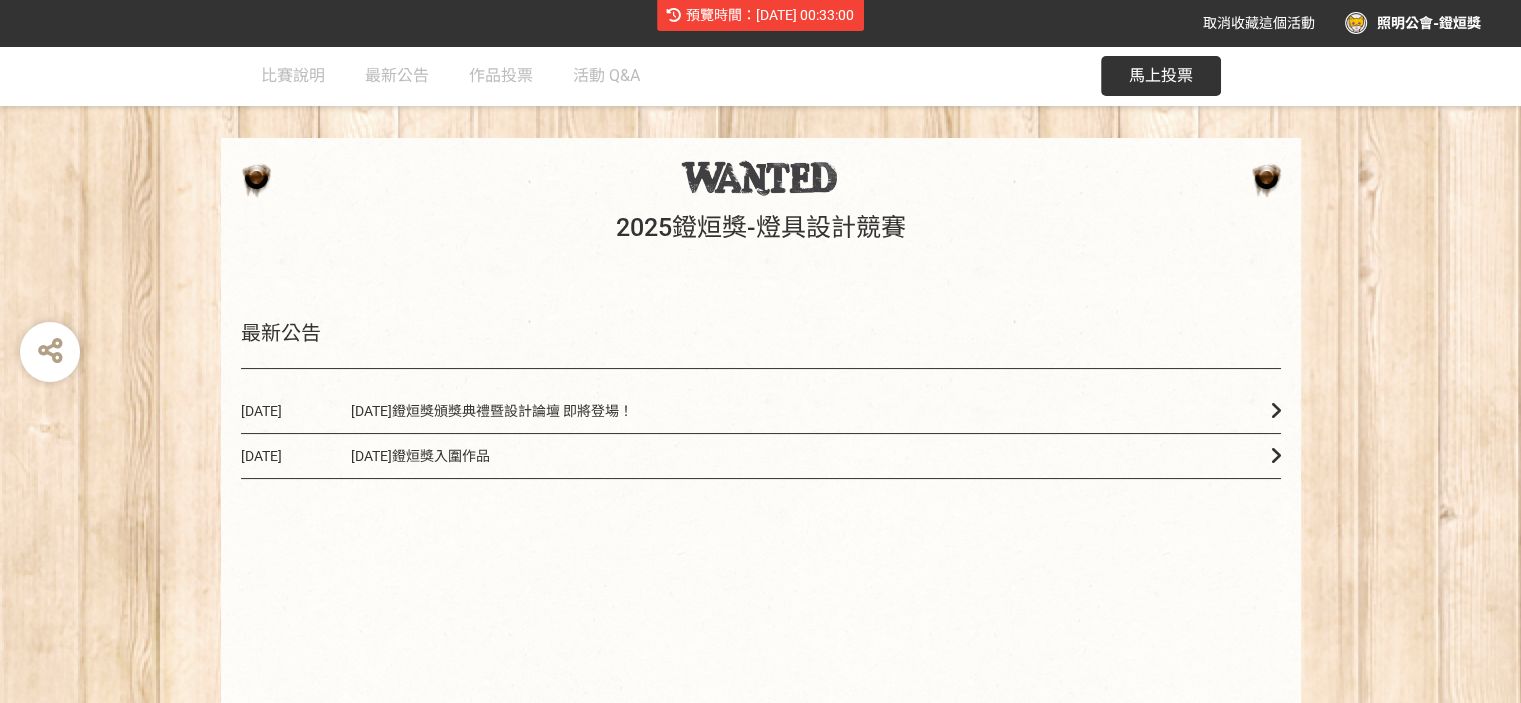 scroll, scrollTop: 200, scrollLeft: 0, axis: vertical 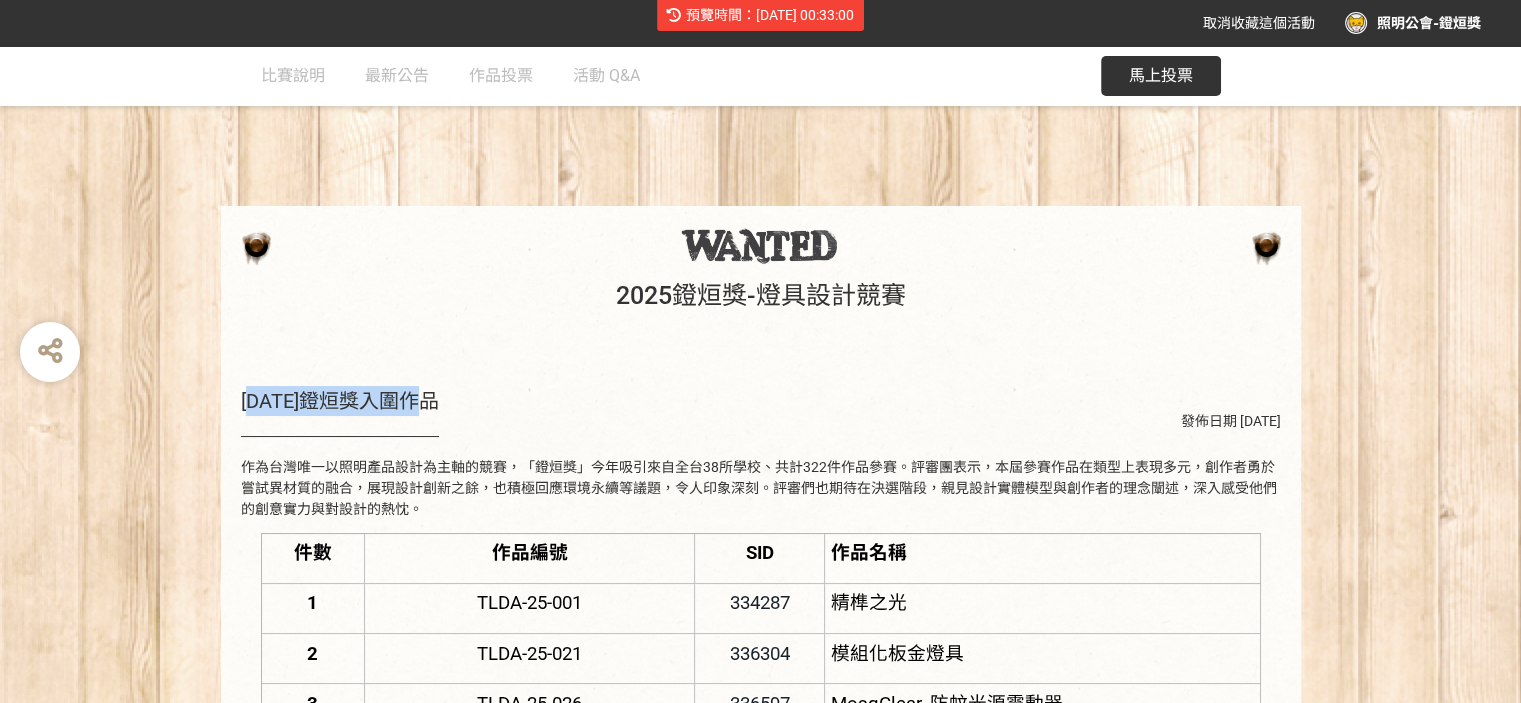 drag, startPoint x: 248, startPoint y: 399, endPoint x: 413, endPoint y: 382, distance: 165.87344 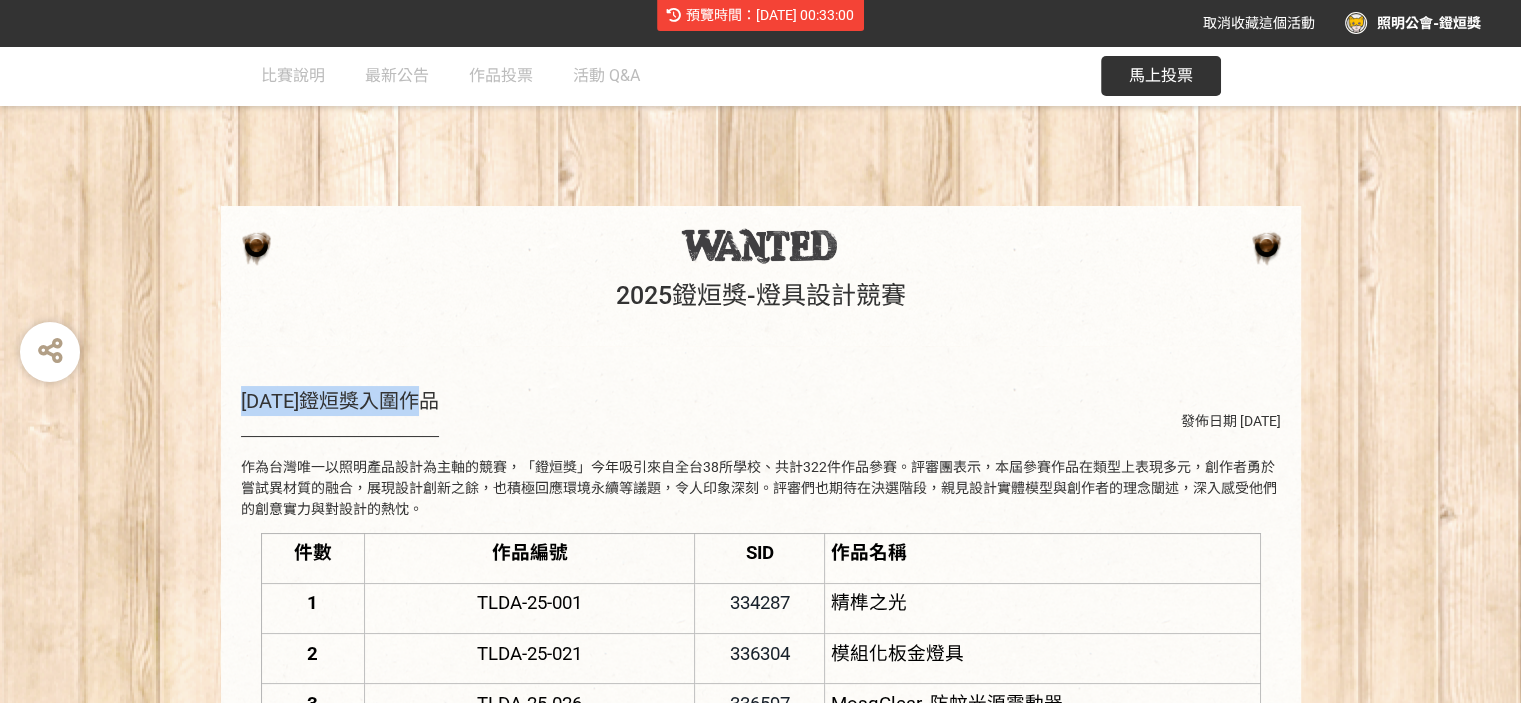 drag, startPoint x: 240, startPoint y: 400, endPoint x: 454, endPoint y: 402, distance: 214.00934 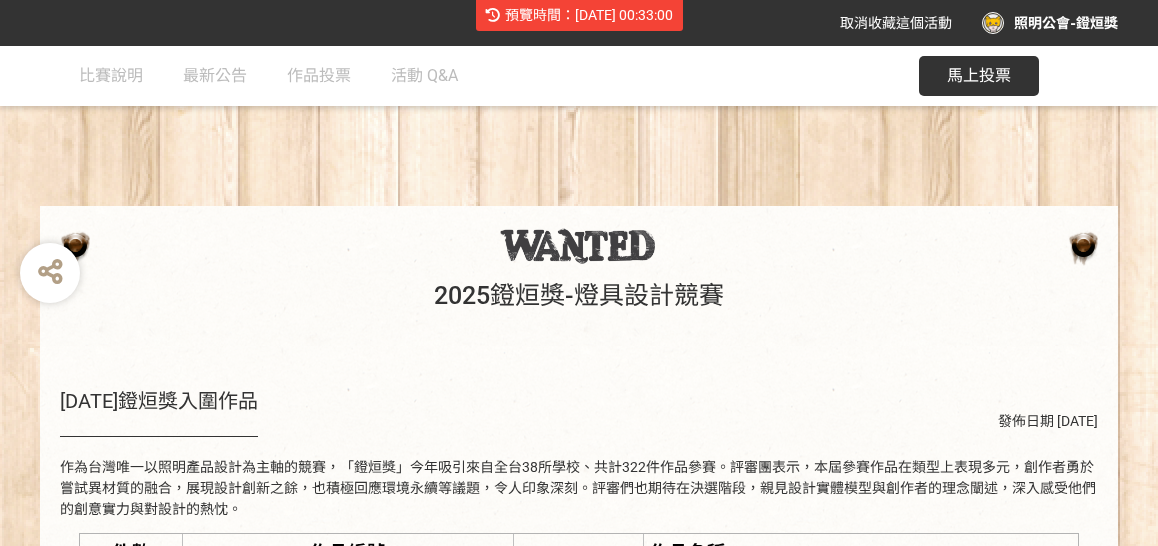scroll, scrollTop: 200, scrollLeft: 0, axis: vertical 